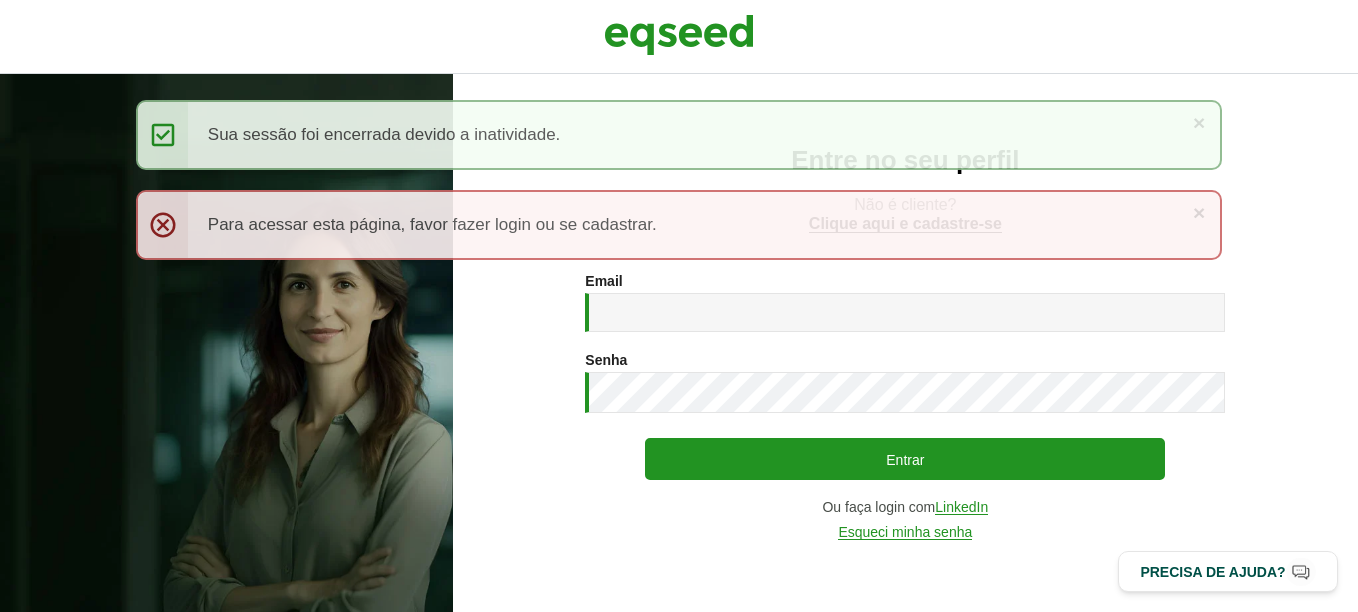 scroll, scrollTop: 0, scrollLeft: 0, axis: both 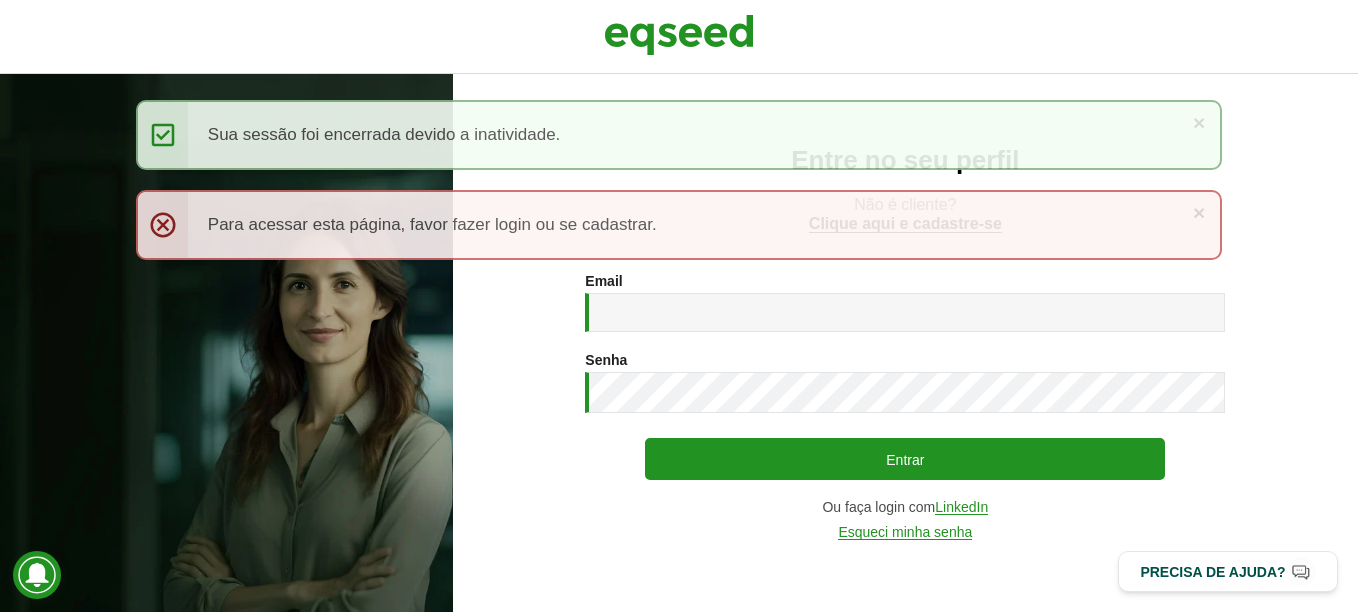 type on "**********" 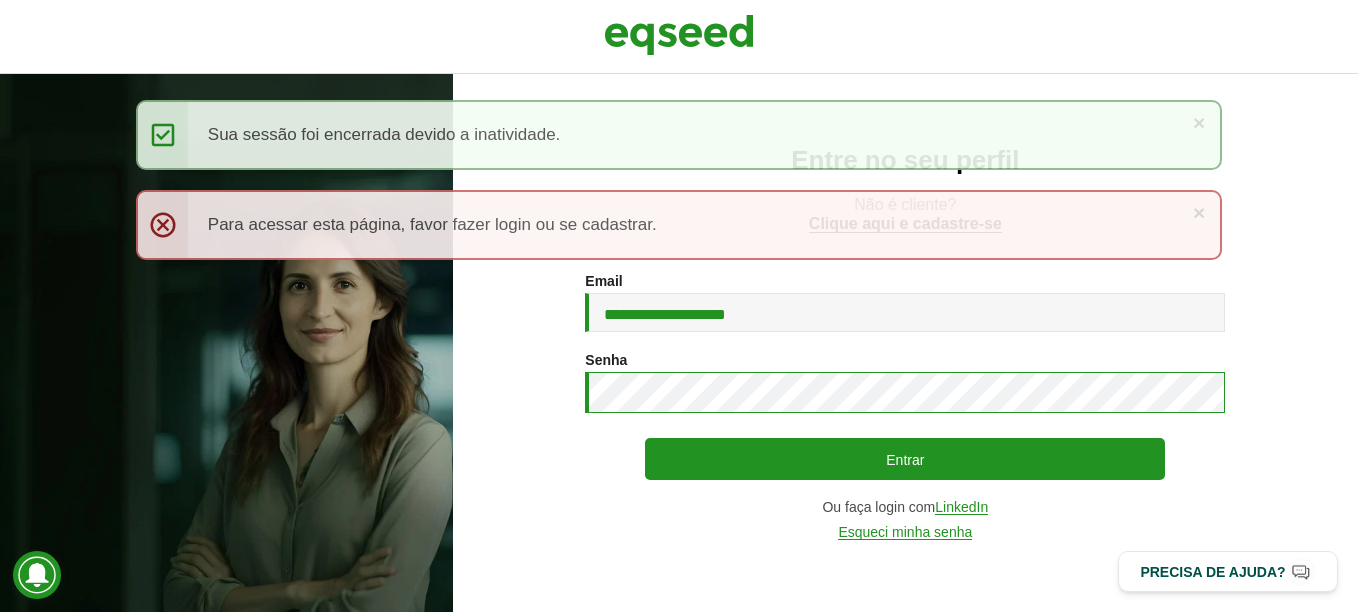 click on "Entrar" at bounding box center [905, 459] 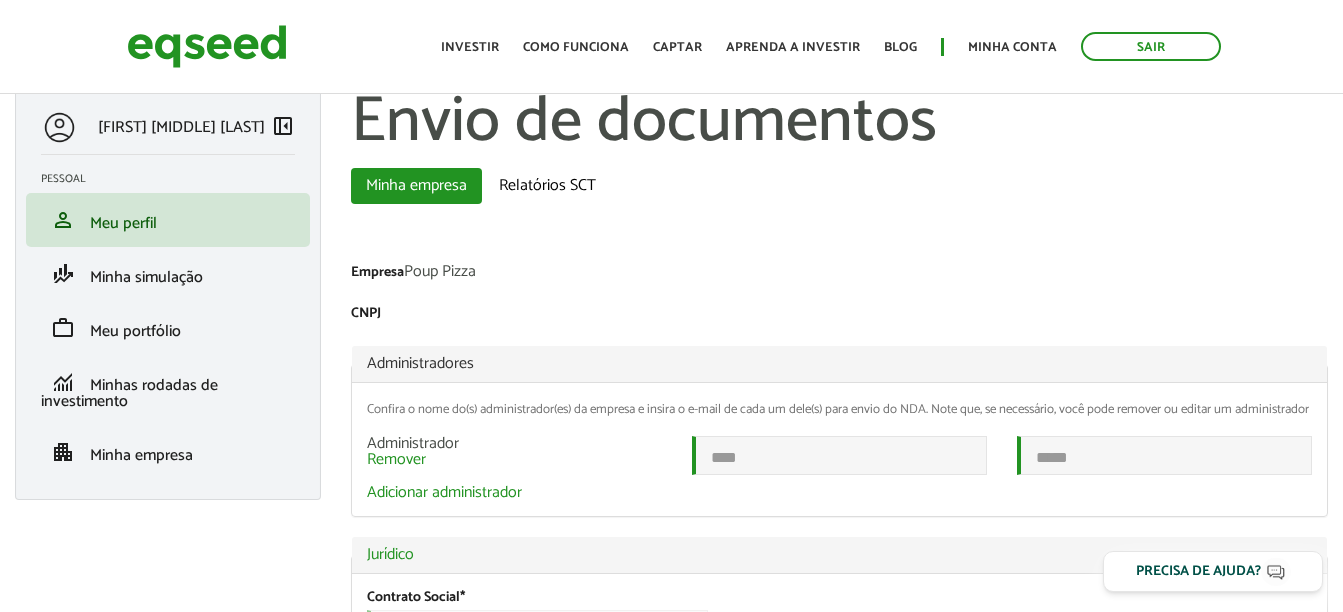 scroll, scrollTop: 119, scrollLeft: 0, axis: vertical 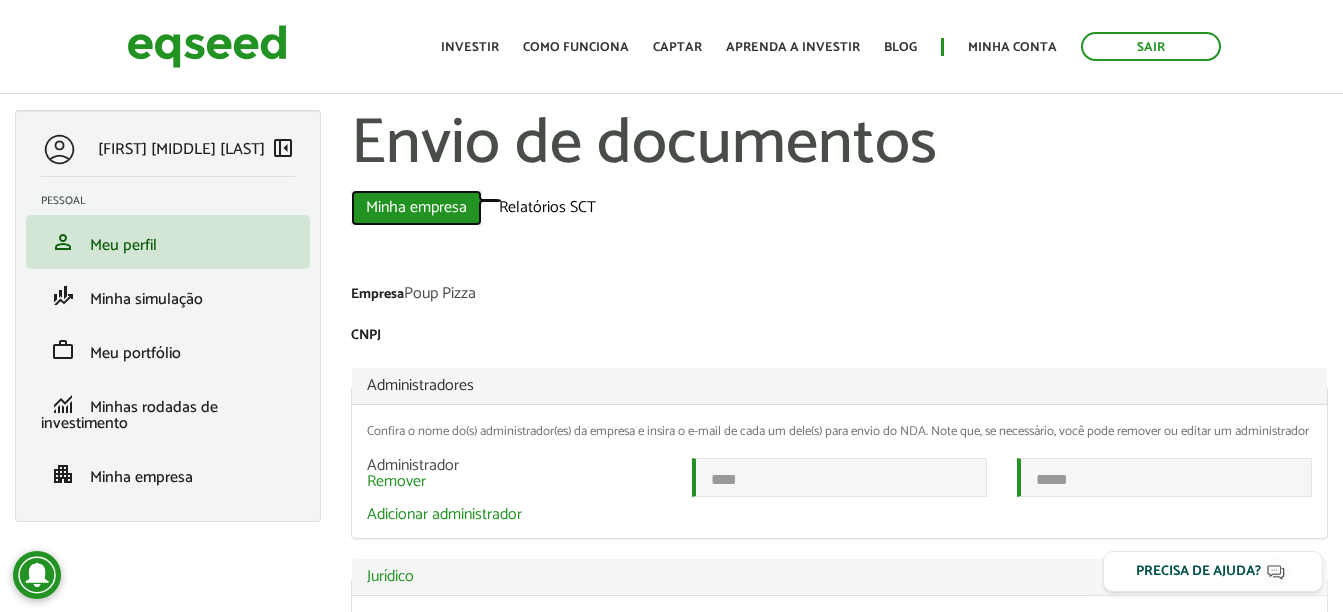 click on "Minha empresa (aba ativa)" at bounding box center [416, 208] 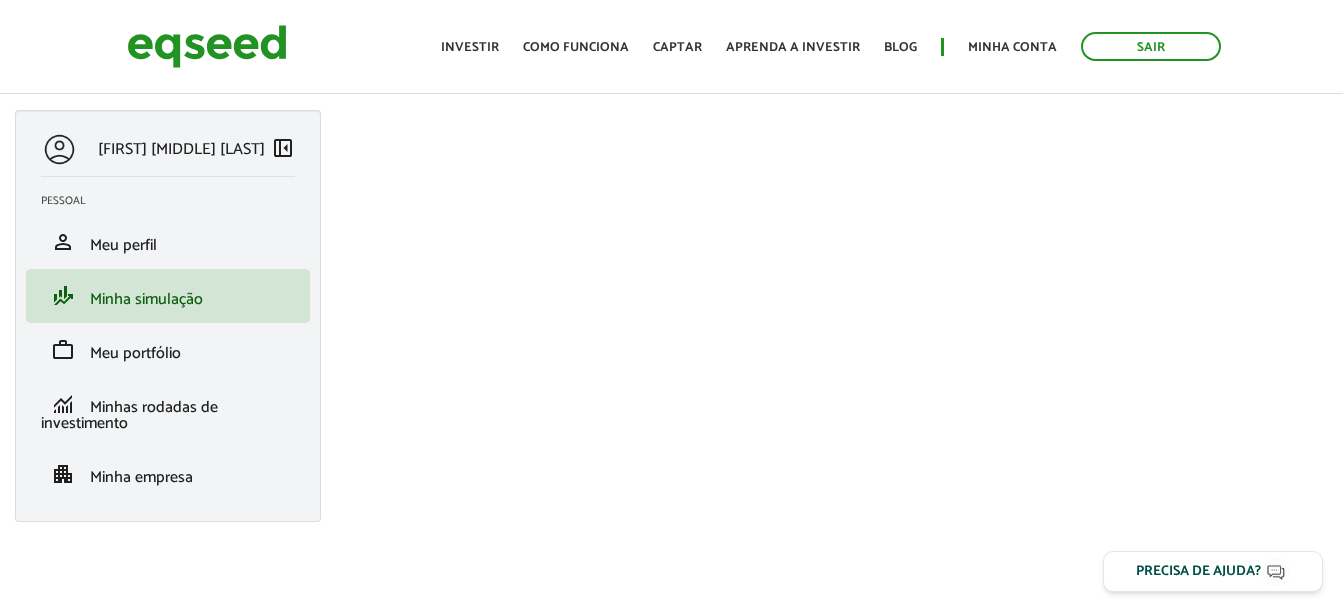 scroll, scrollTop: 0, scrollLeft: 0, axis: both 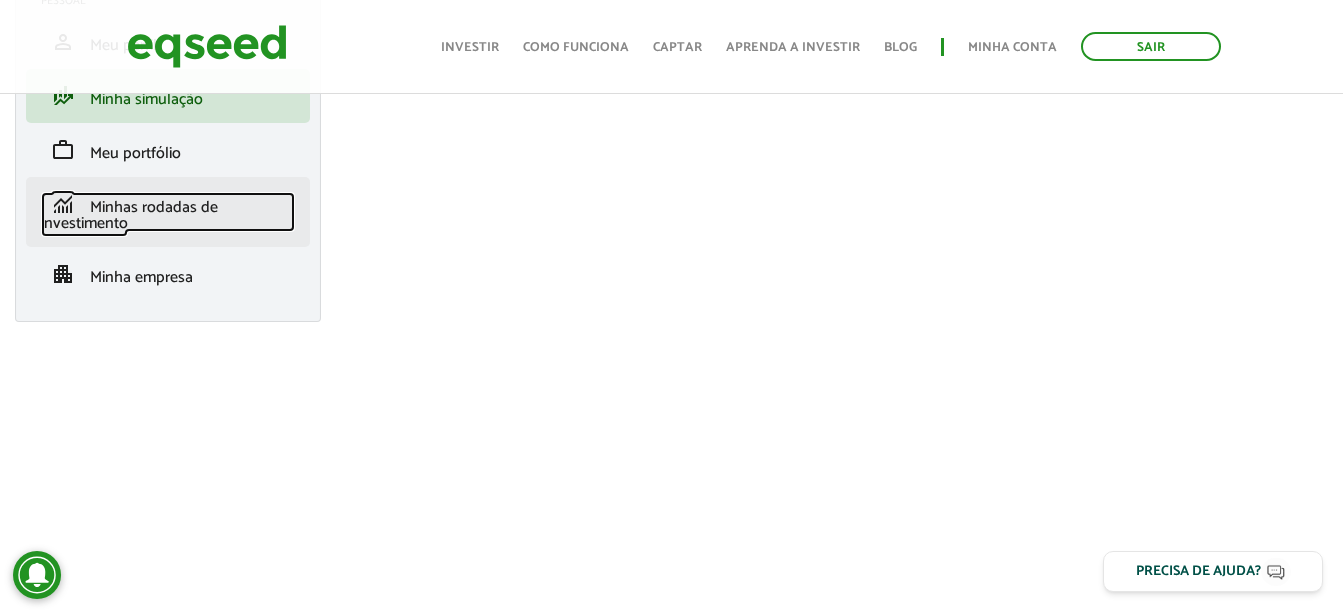 click on "monitoring Minhas rodadas de investimento" at bounding box center [168, 212] 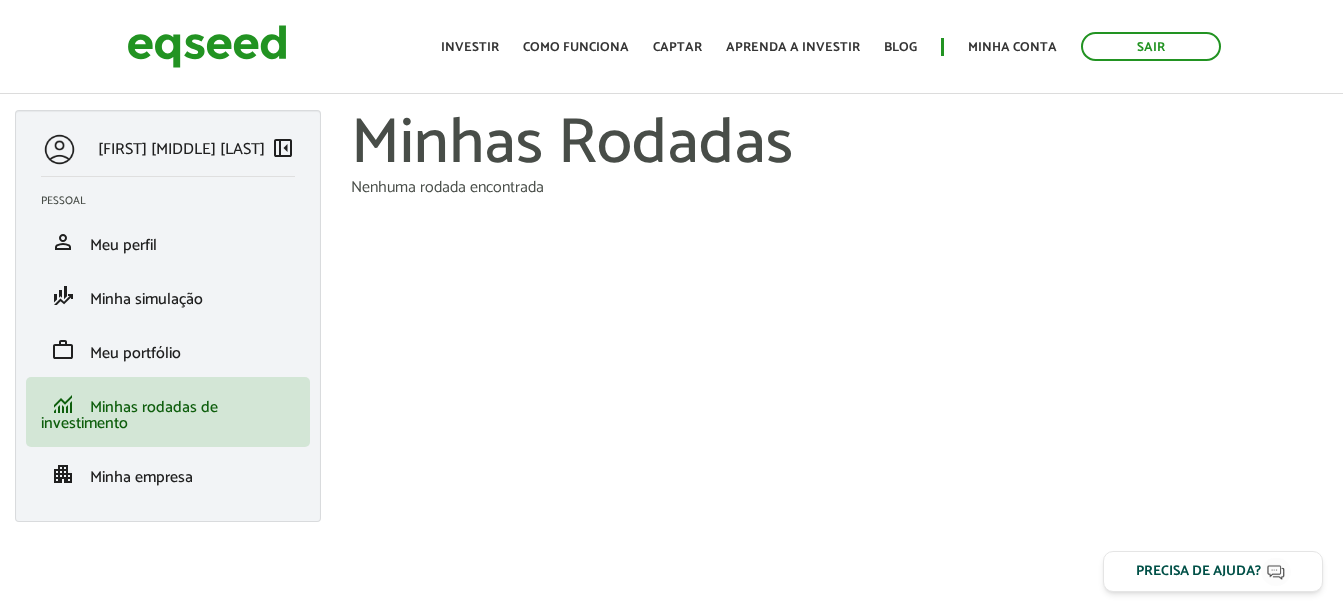 scroll, scrollTop: 0, scrollLeft: 0, axis: both 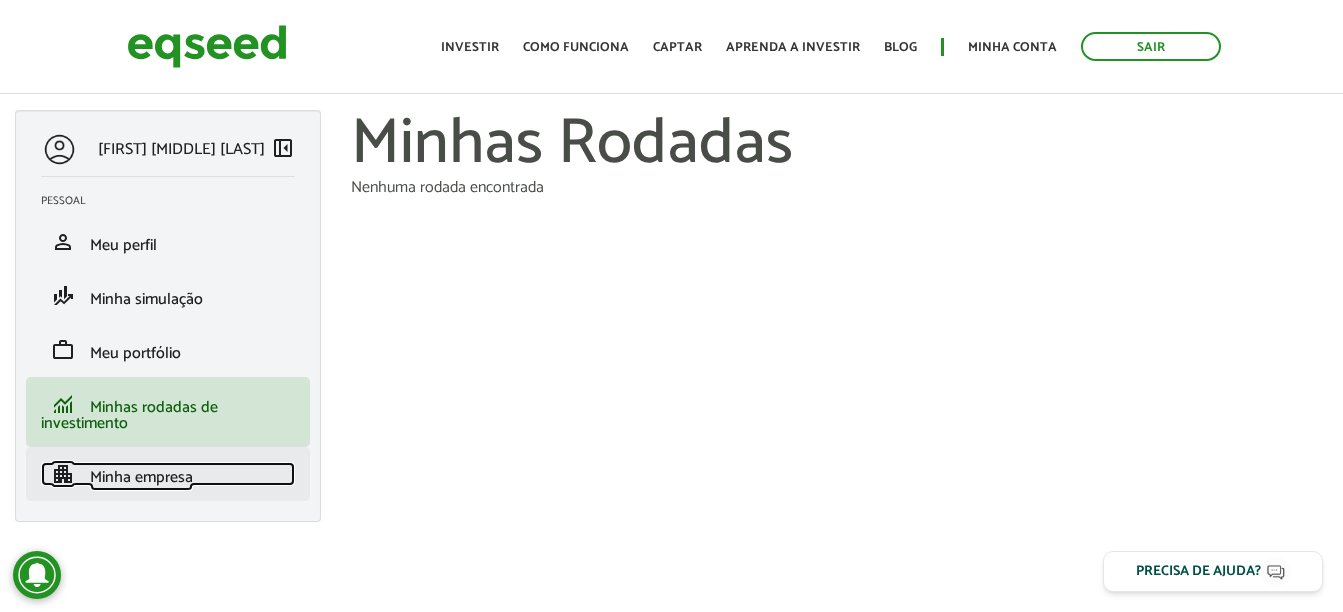 click on "Minha empresa" at bounding box center [141, 477] 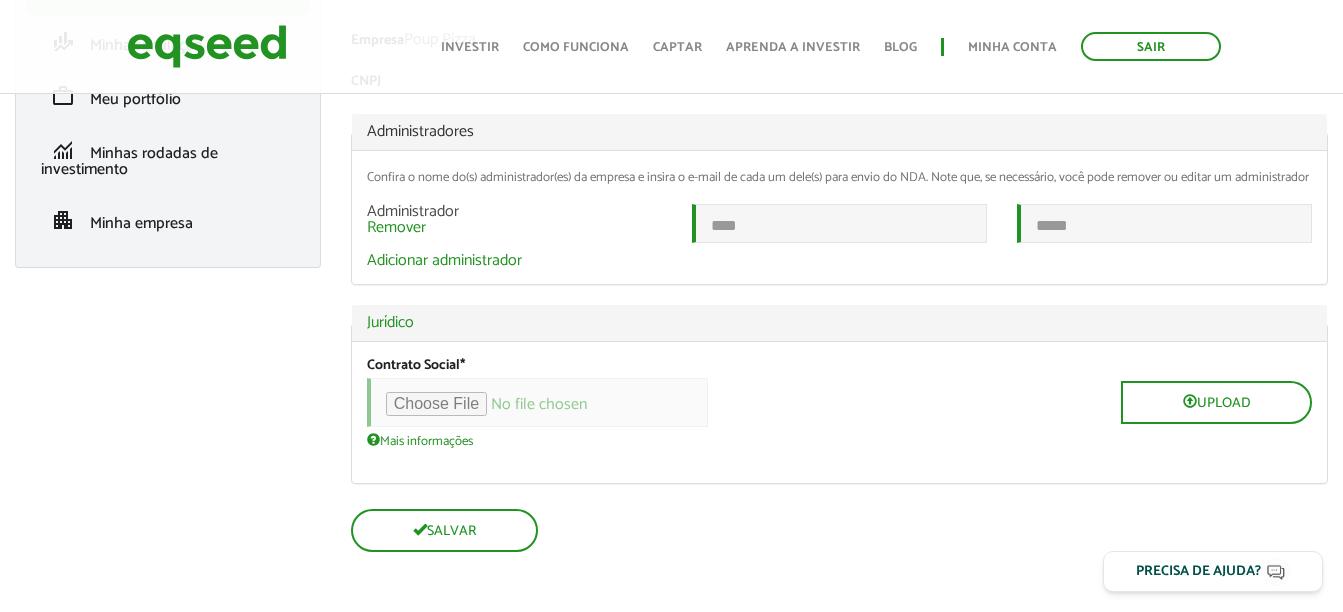 scroll, scrollTop: 277, scrollLeft: 0, axis: vertical 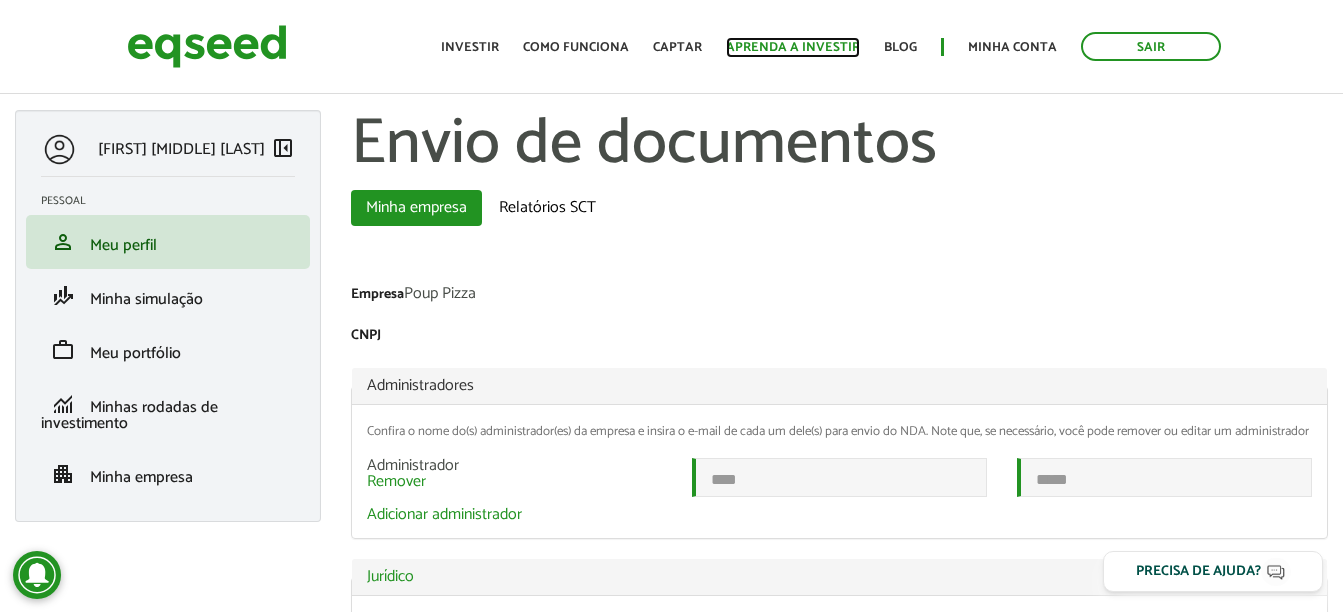 click on "Aprenda a investir" at bounding box center (793, 47) 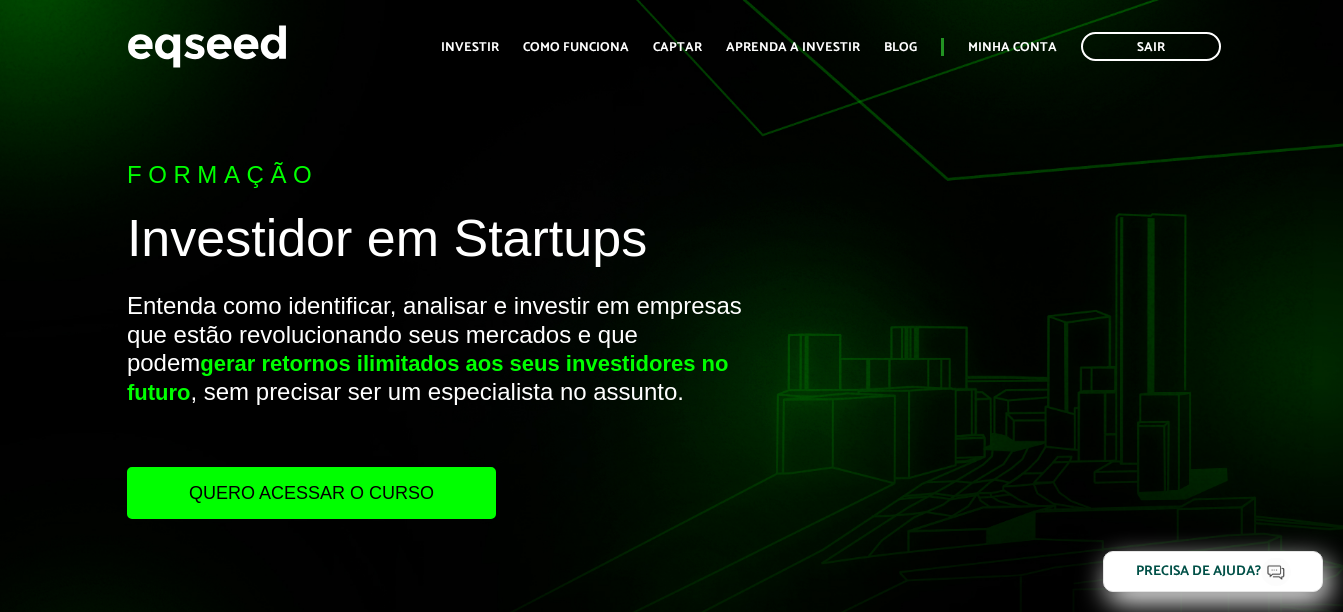 scroll, scrollTop: 0, scrollLeft: 0, axis: both 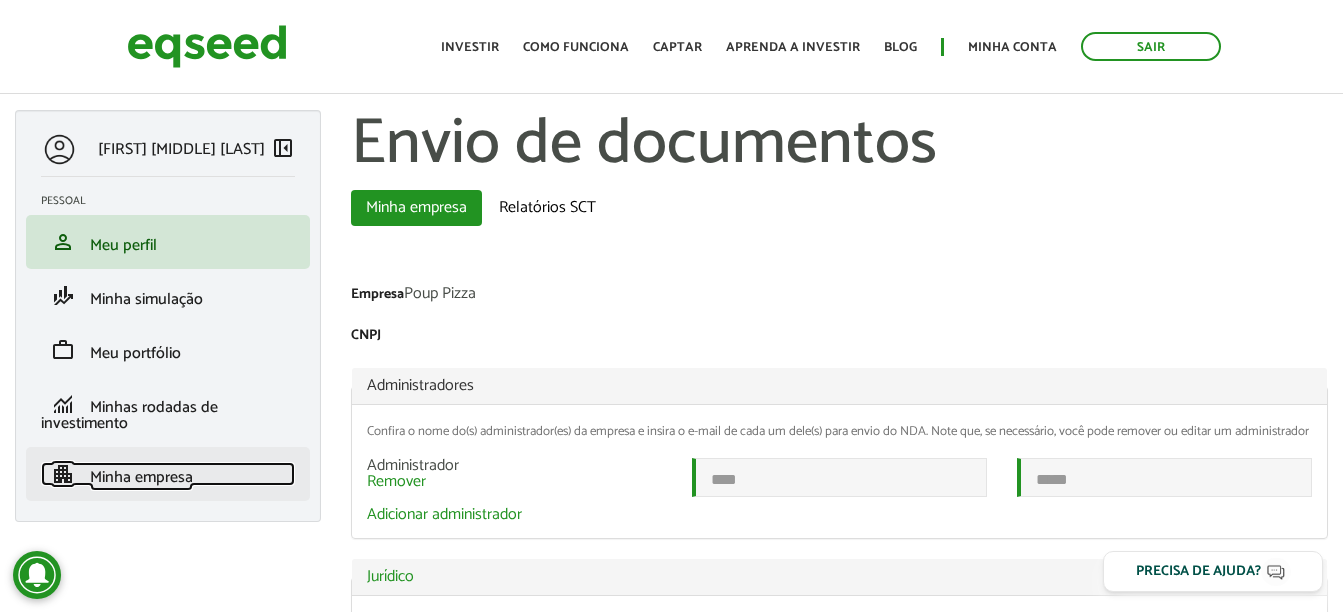 click on "Minha empresa" at bounding box center (141, 477) 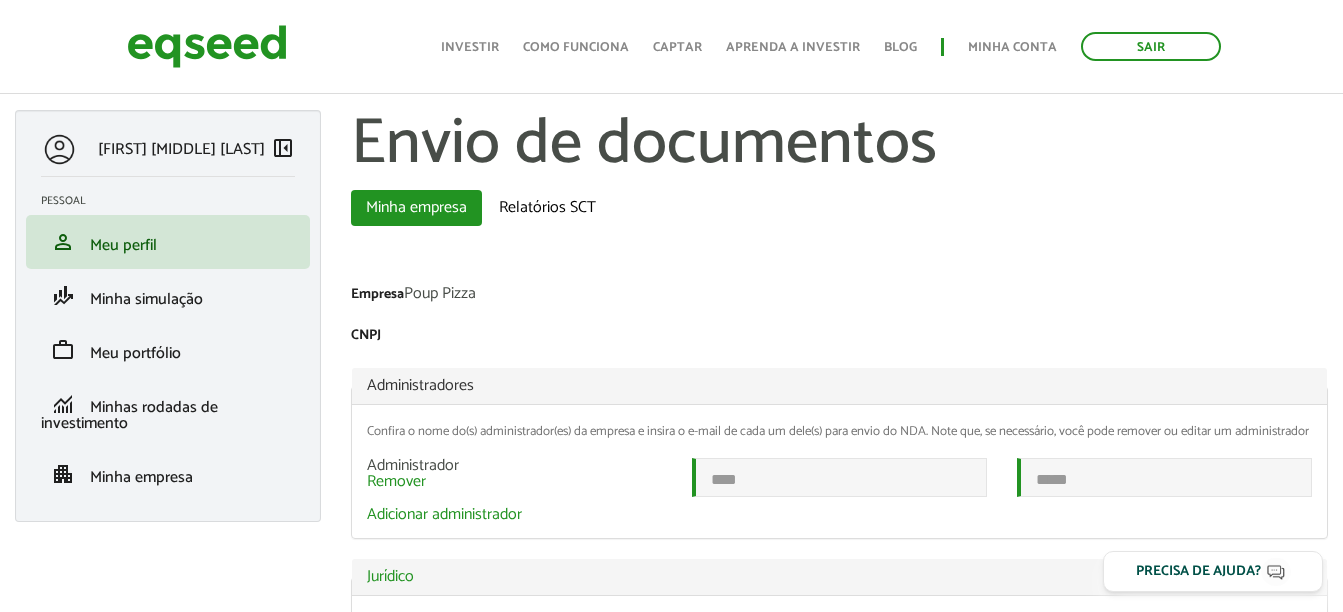 scroll, scrollTop: 277, scrollLeft: 0, axis: vertical 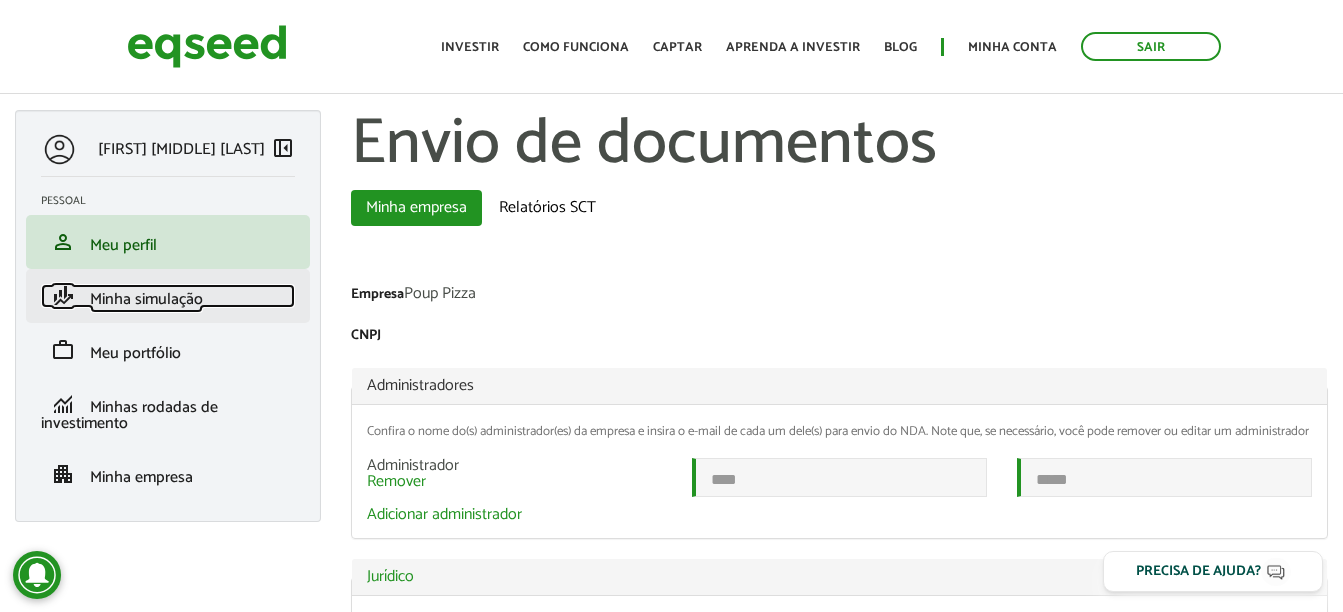 click on "finance_mode Minha simulação" at bounding box center (168, 296) 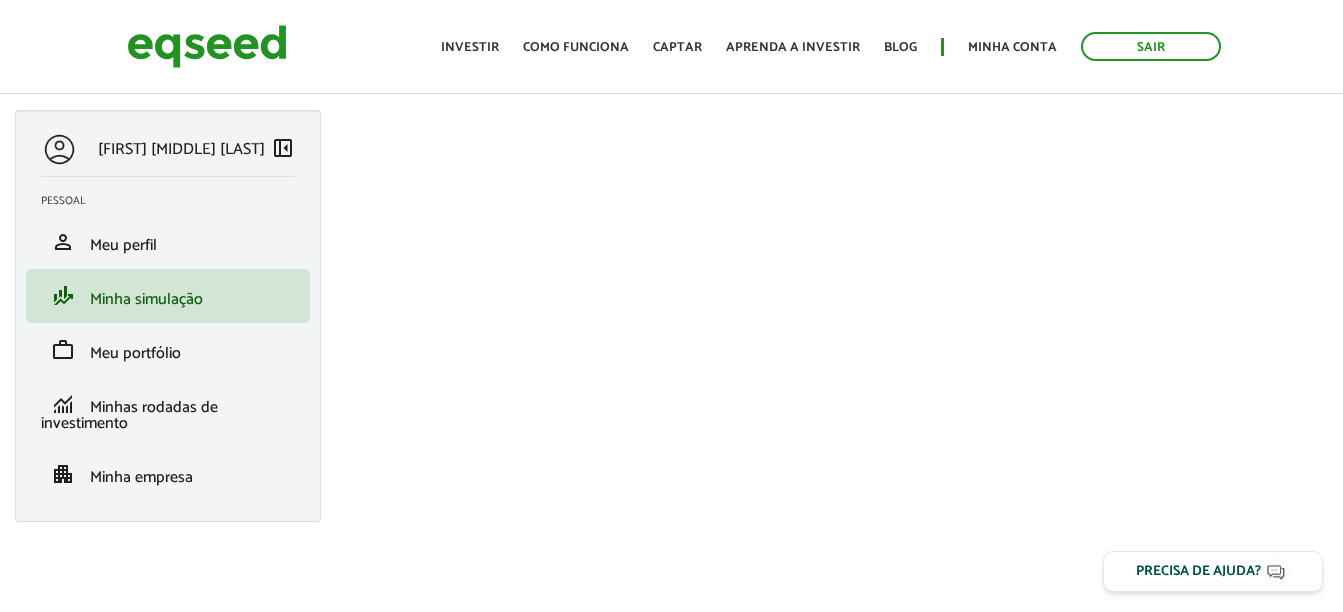 scroll, scrollTop: 0, scrollLeft: 0, axis: both 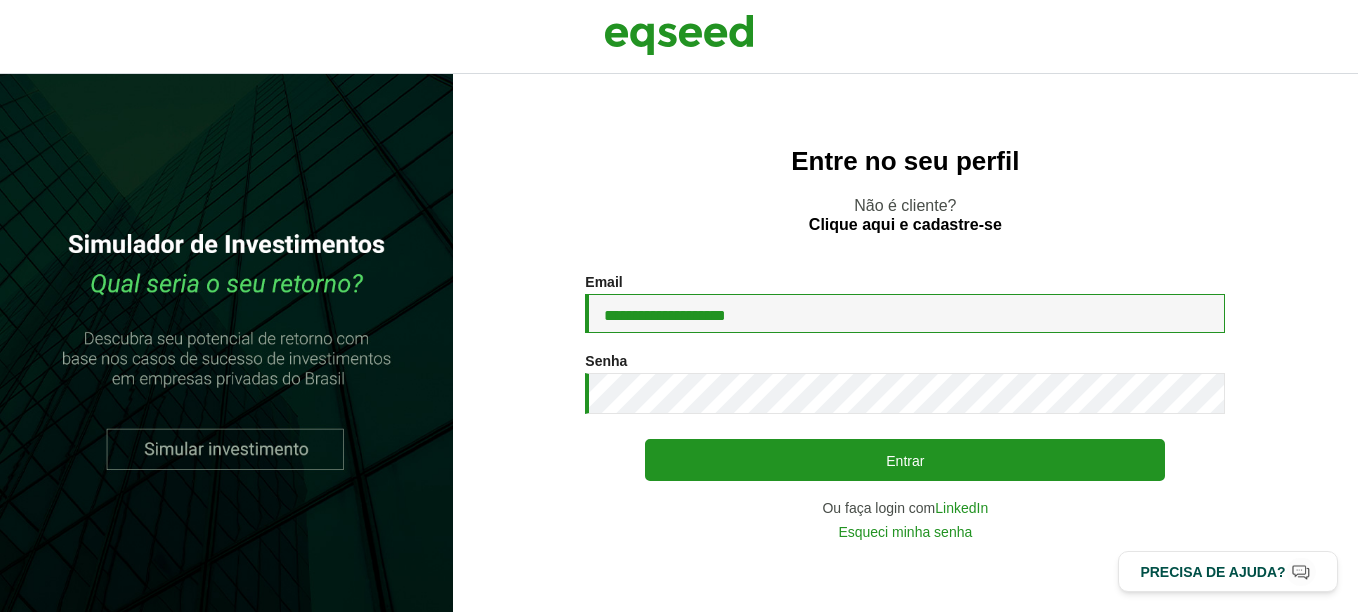 click on "**********" at bounding box center [905, 313] 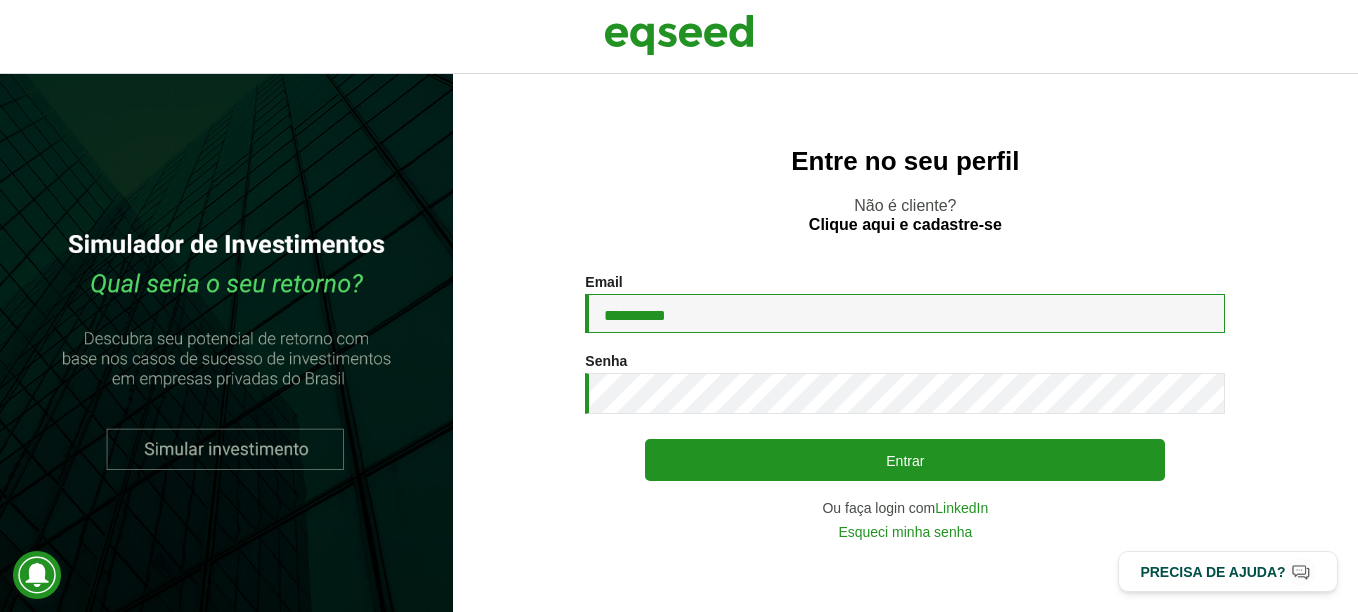 type on "**********" 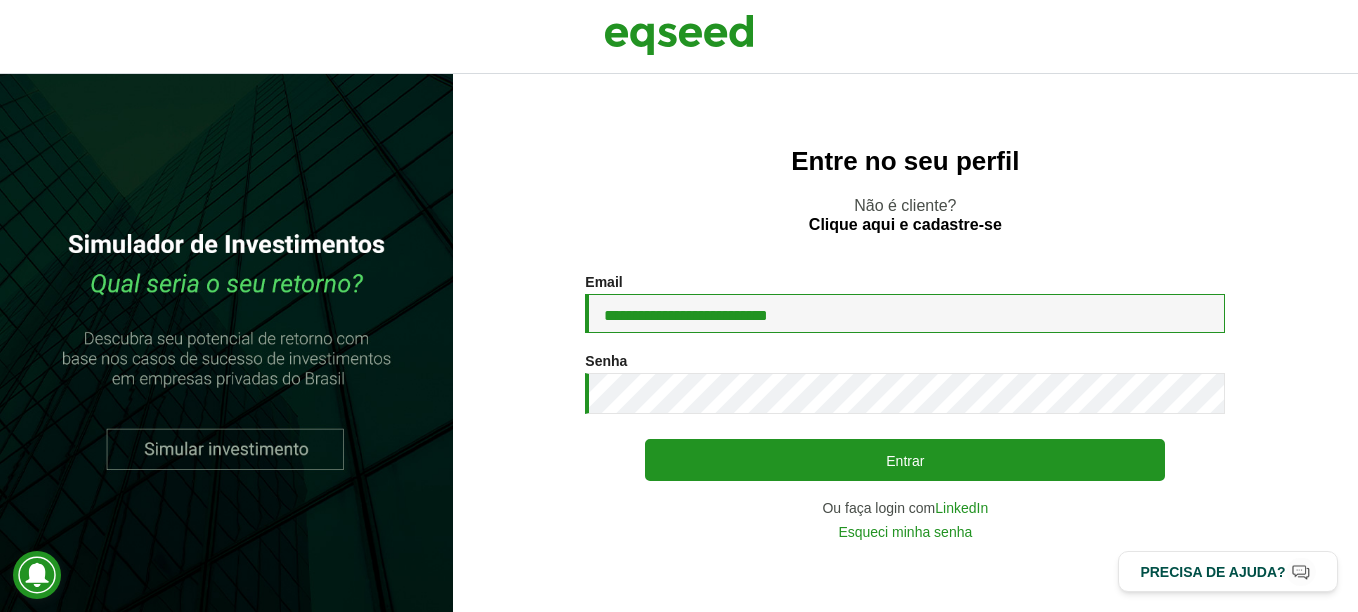 click on "Entrar" at bounding box center [905, 460] 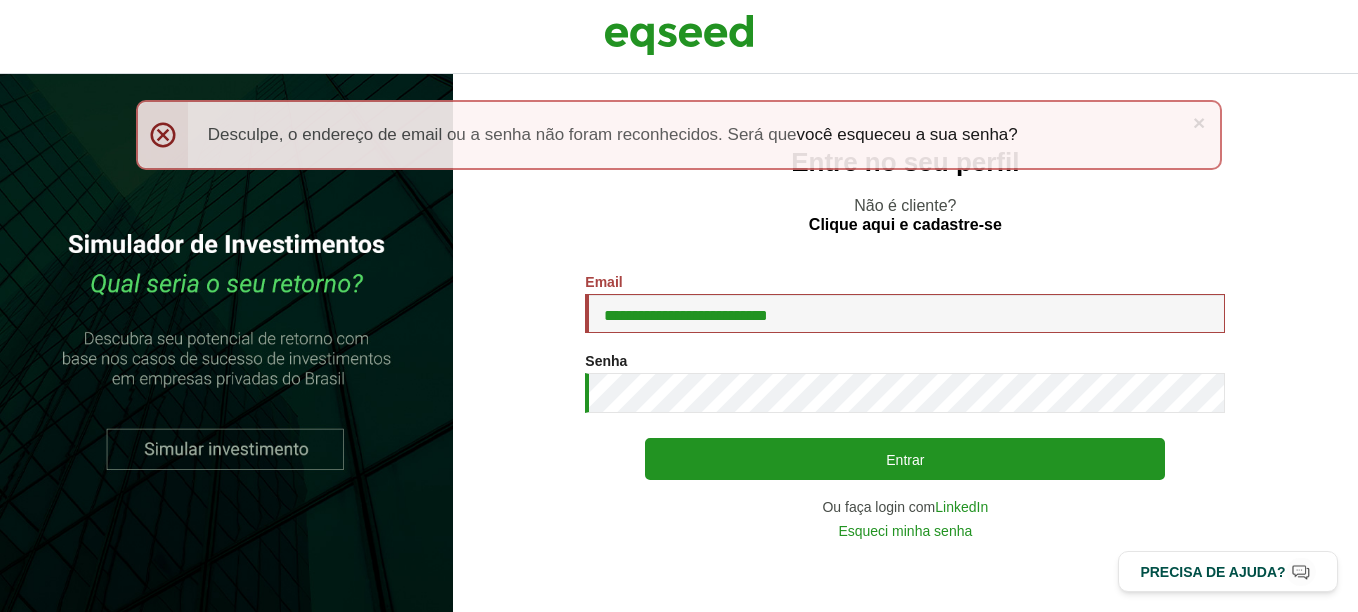 scroll, scrollTop: 0, scrollLeft: 0, axis: both 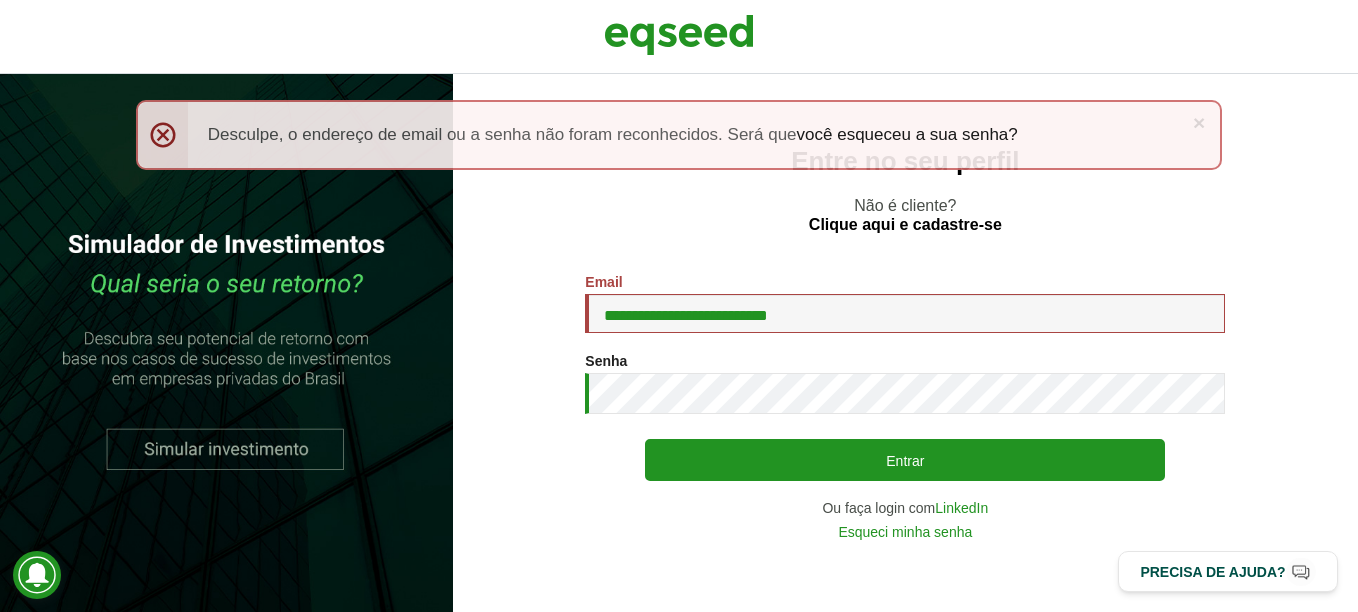 type 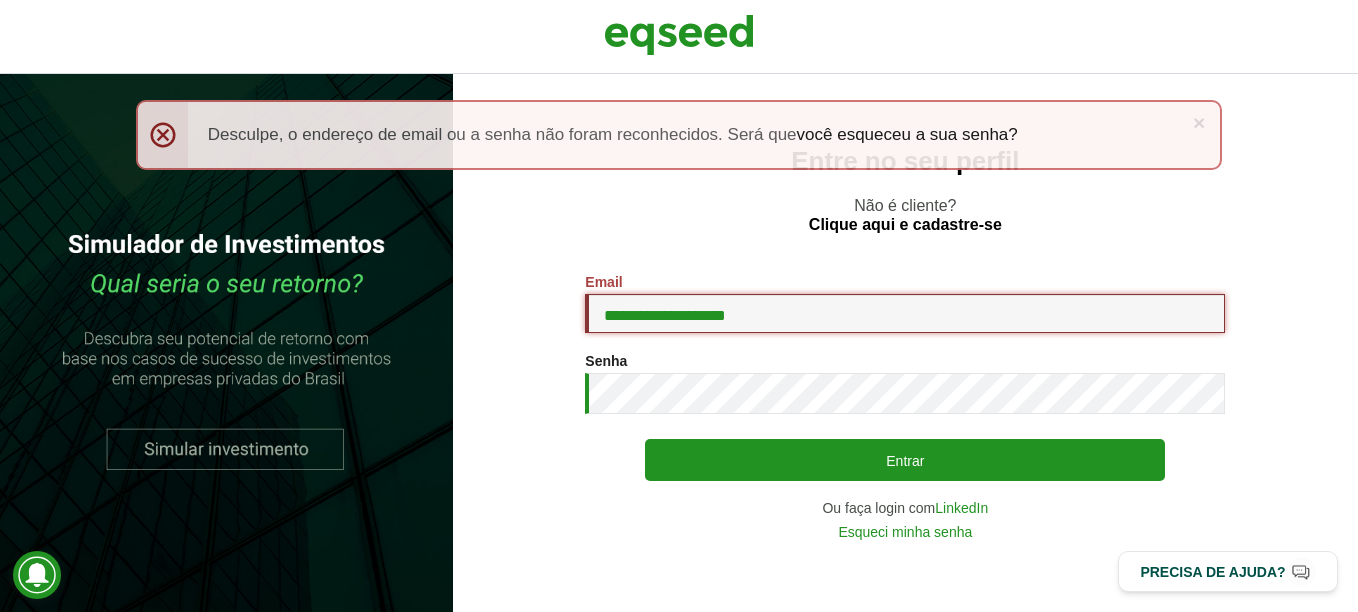 type on "**********" 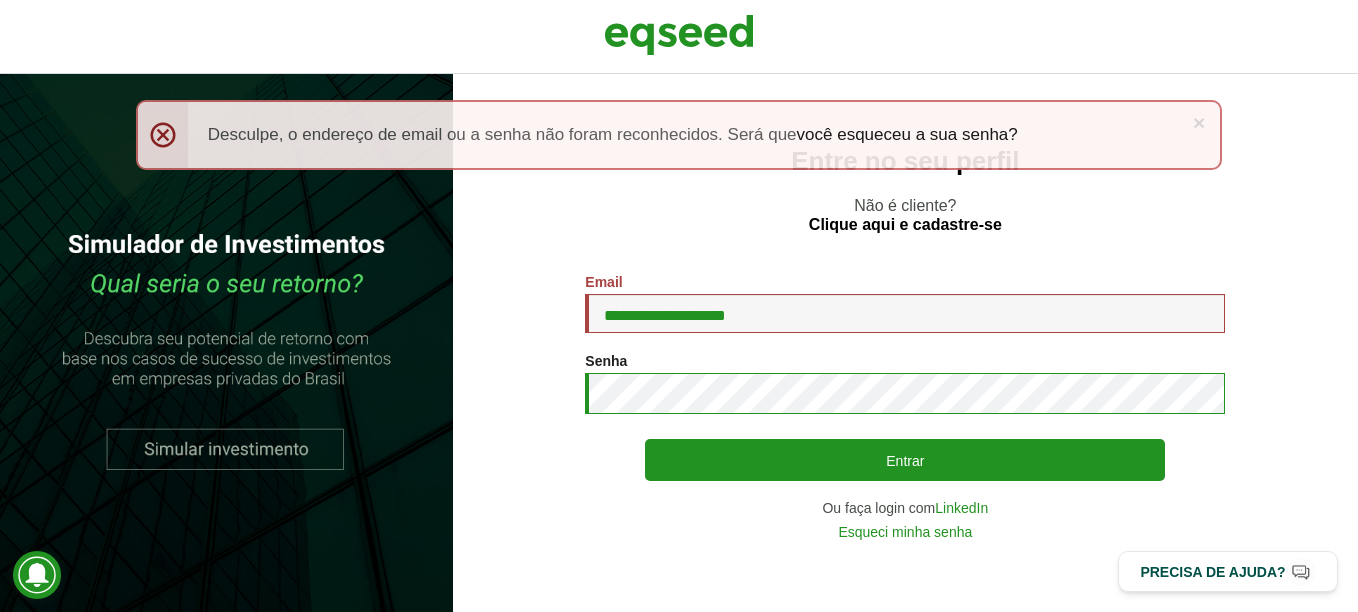 click on "Entrar" at bounding box center [905, 460] 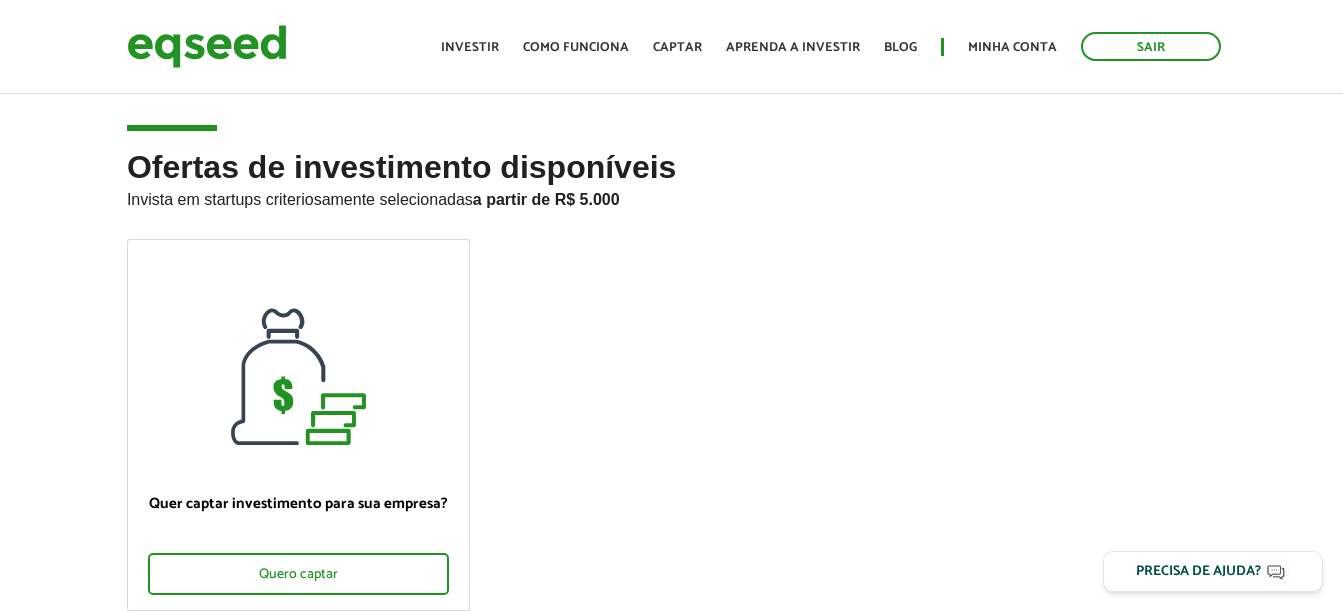 scroll, scrollTop: 0, scrollLeft: 0, axis: both 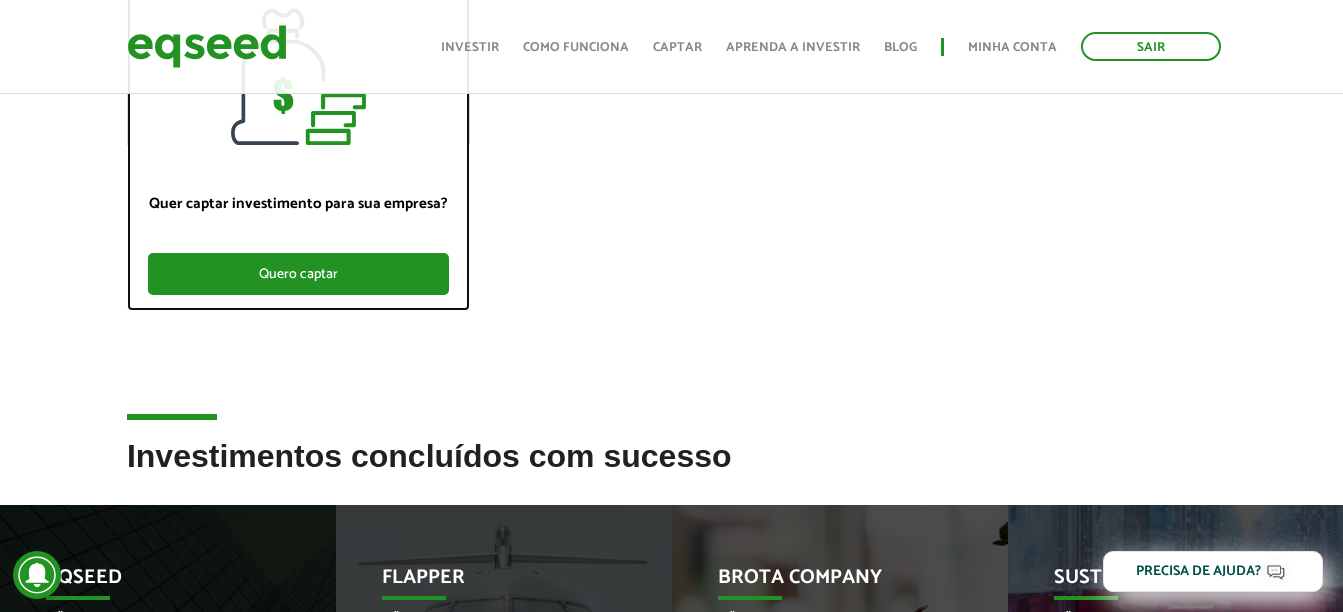 click on "Quero captar" at bounding box center (298, 274) 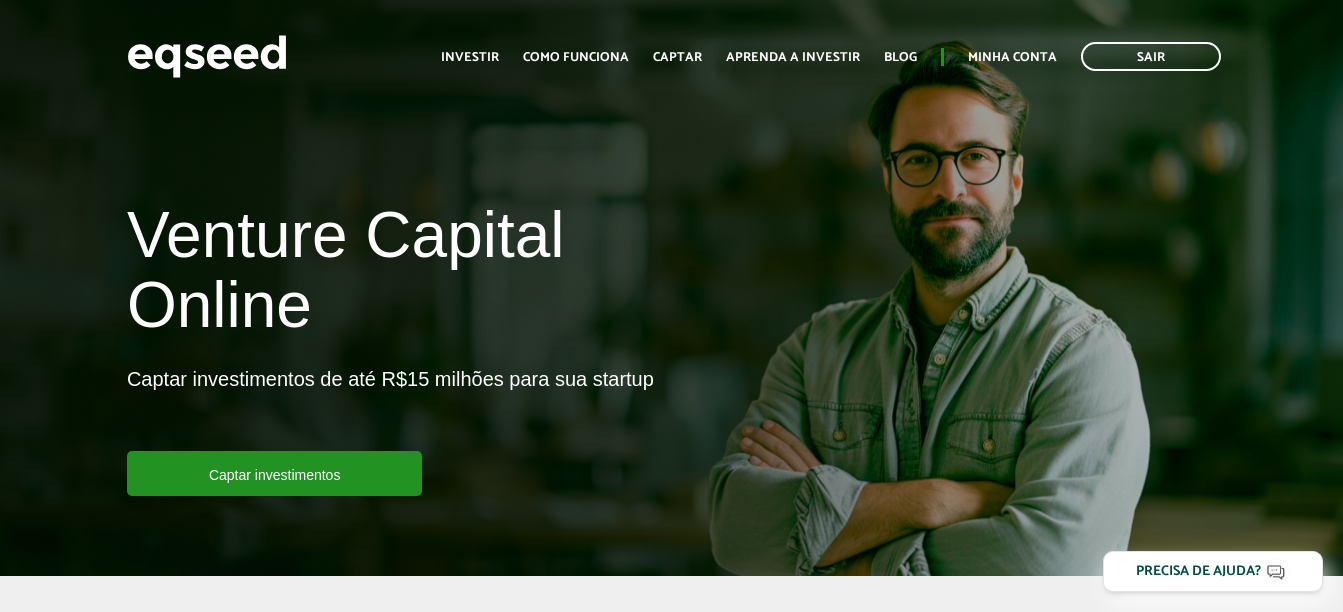 scroll, scrollTop: 0, scrollLeft: 0, axis: both 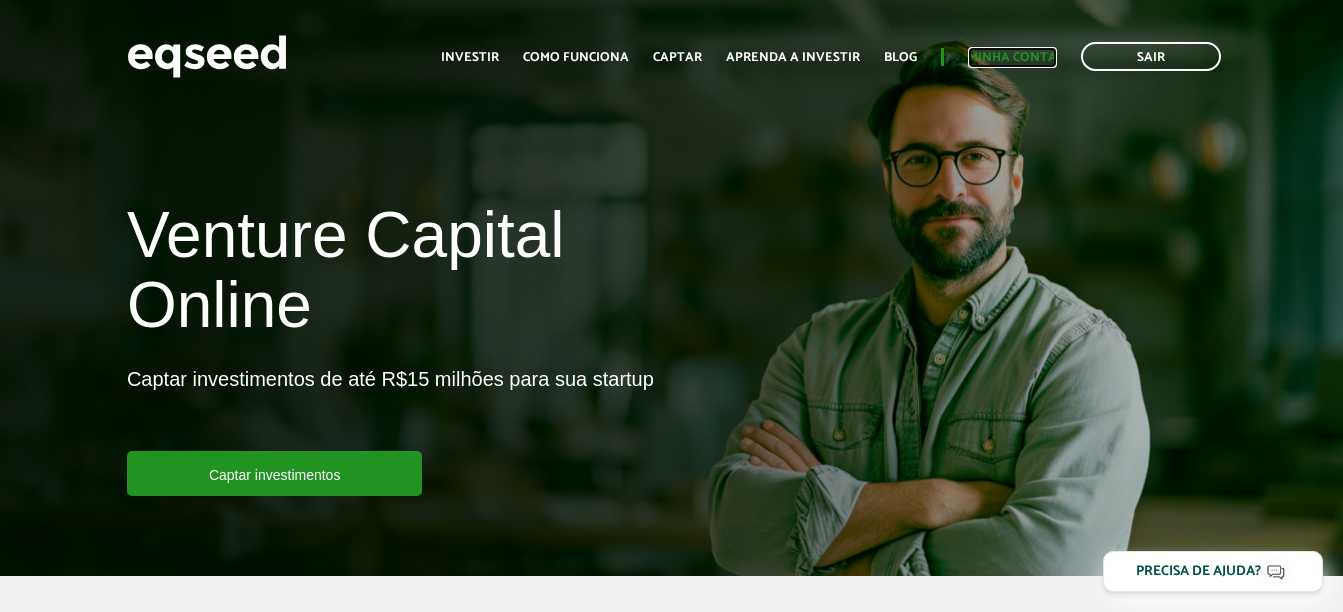 click on "Minha conta" at bounding box center (1012, 57) 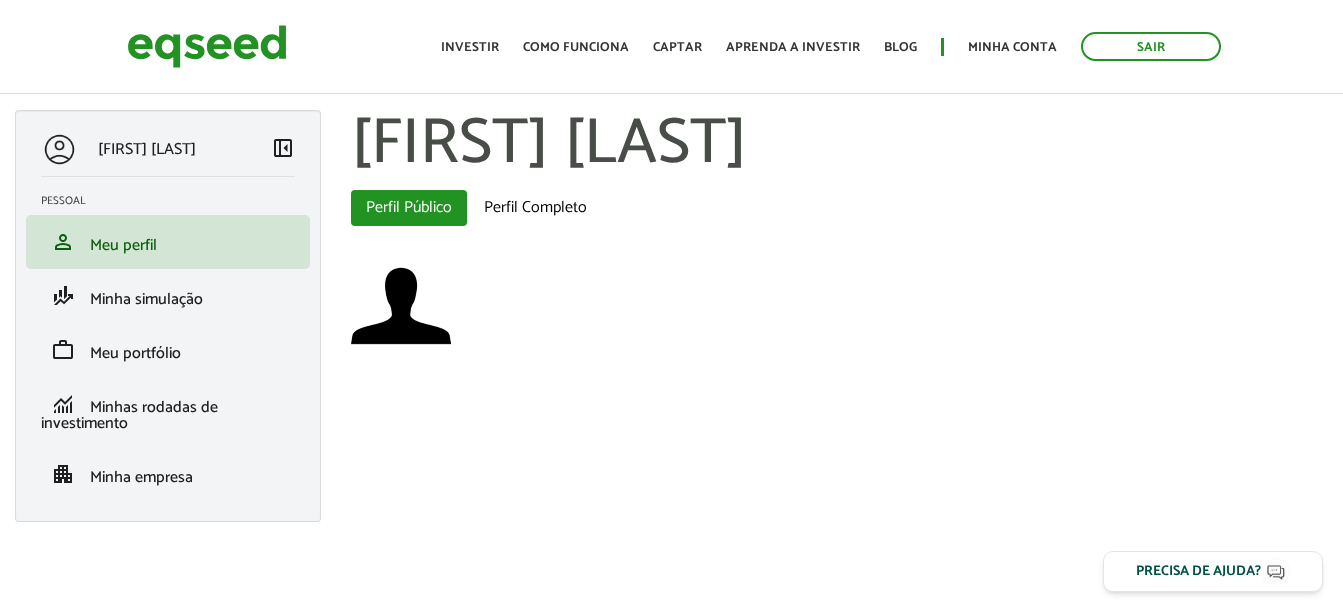 scroll, scrollTop: 0, scrollLeft: 0, axis: both 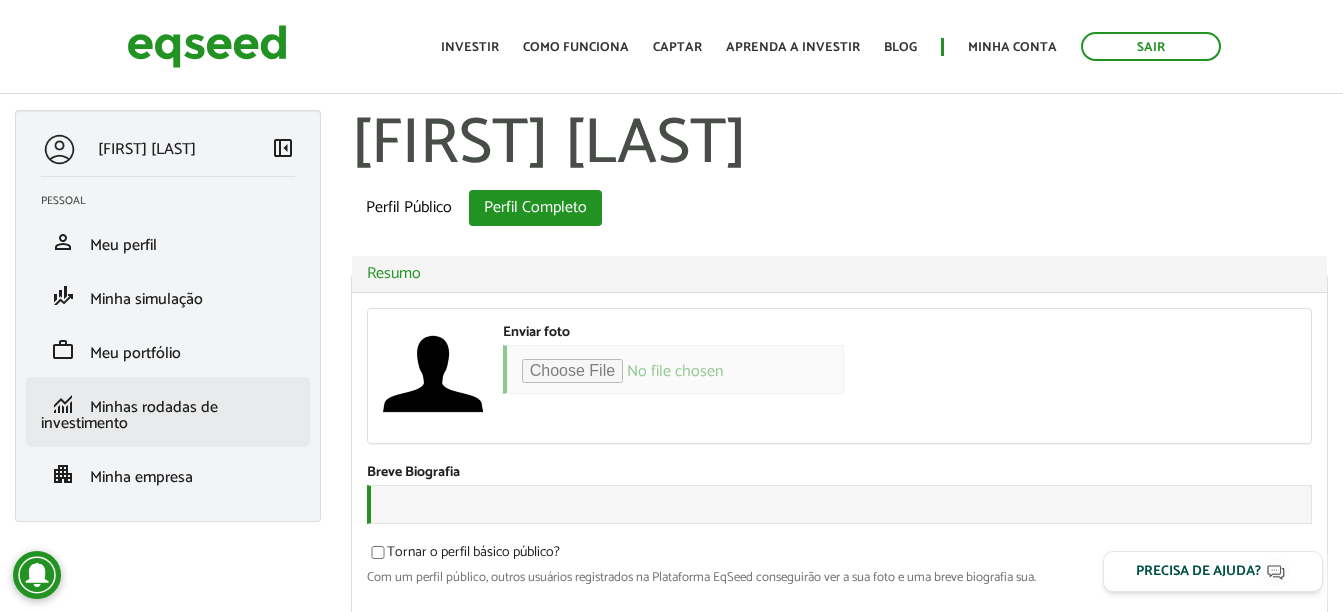 type on "**********" 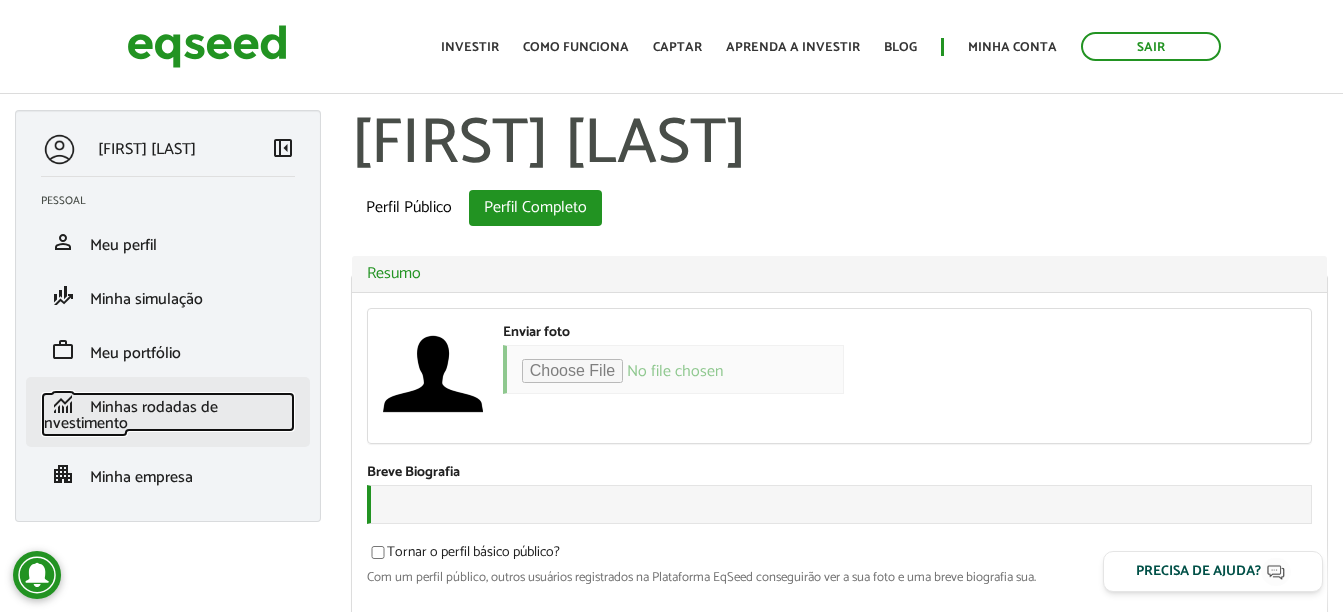 click on "Minhas rodadas de investimento" at bounding box center [129, 415] 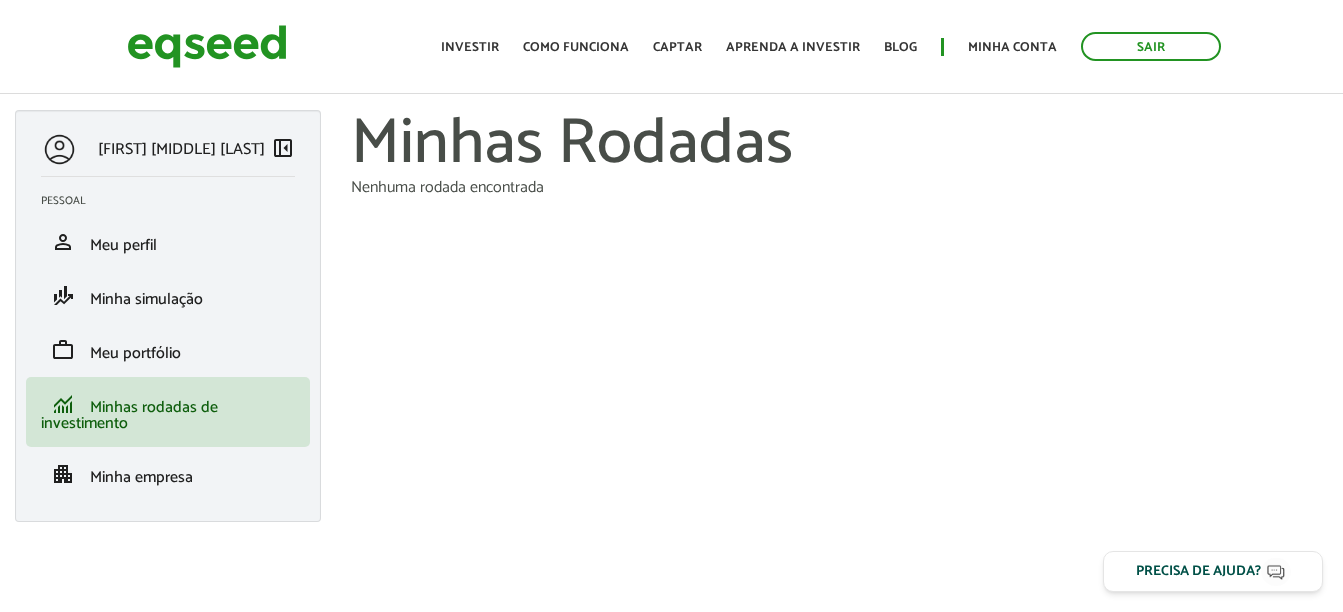 scroll, scrollTop: 0, scrollLeft: 0, axis: both 